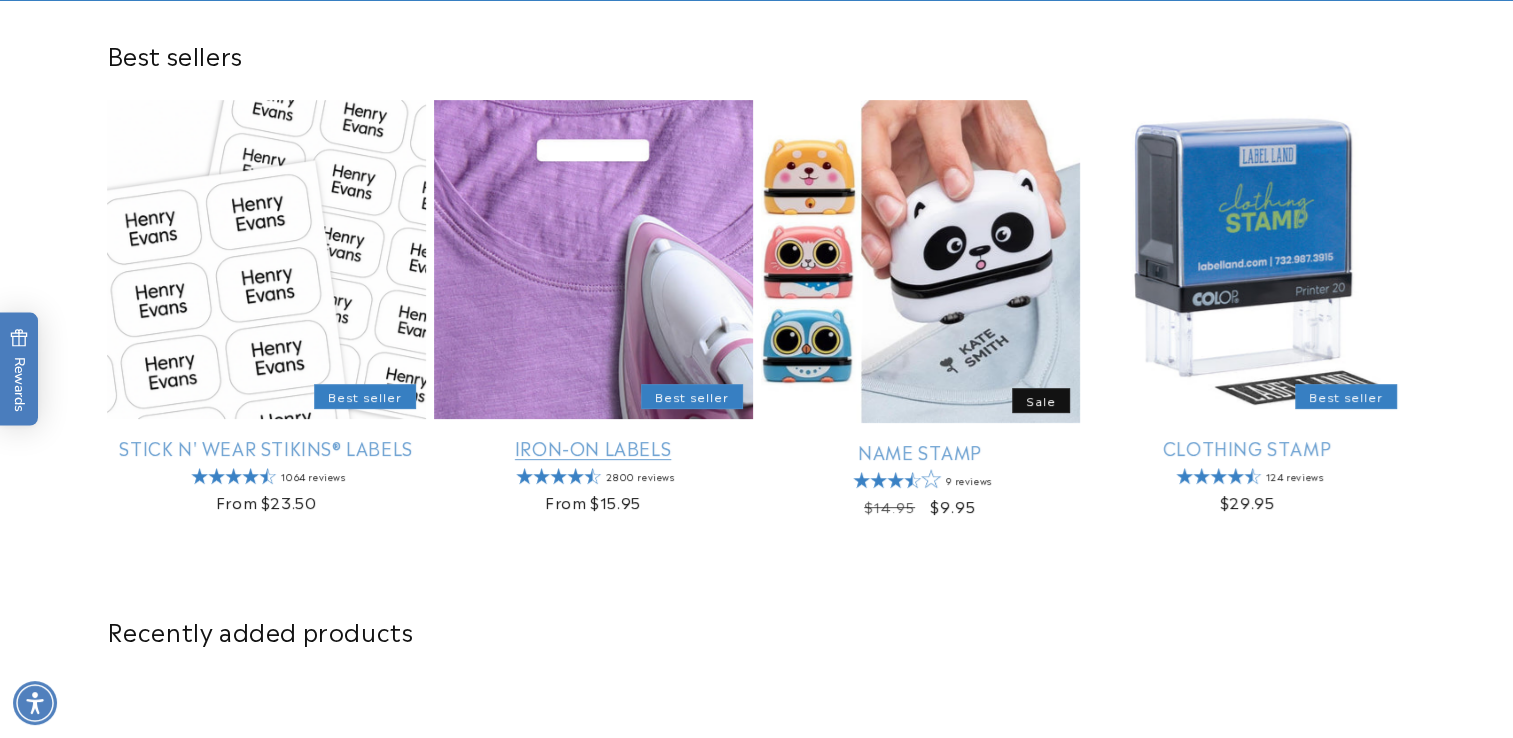 scroll, scrollTop: 600, scrollLeft: 0, axis: vertical 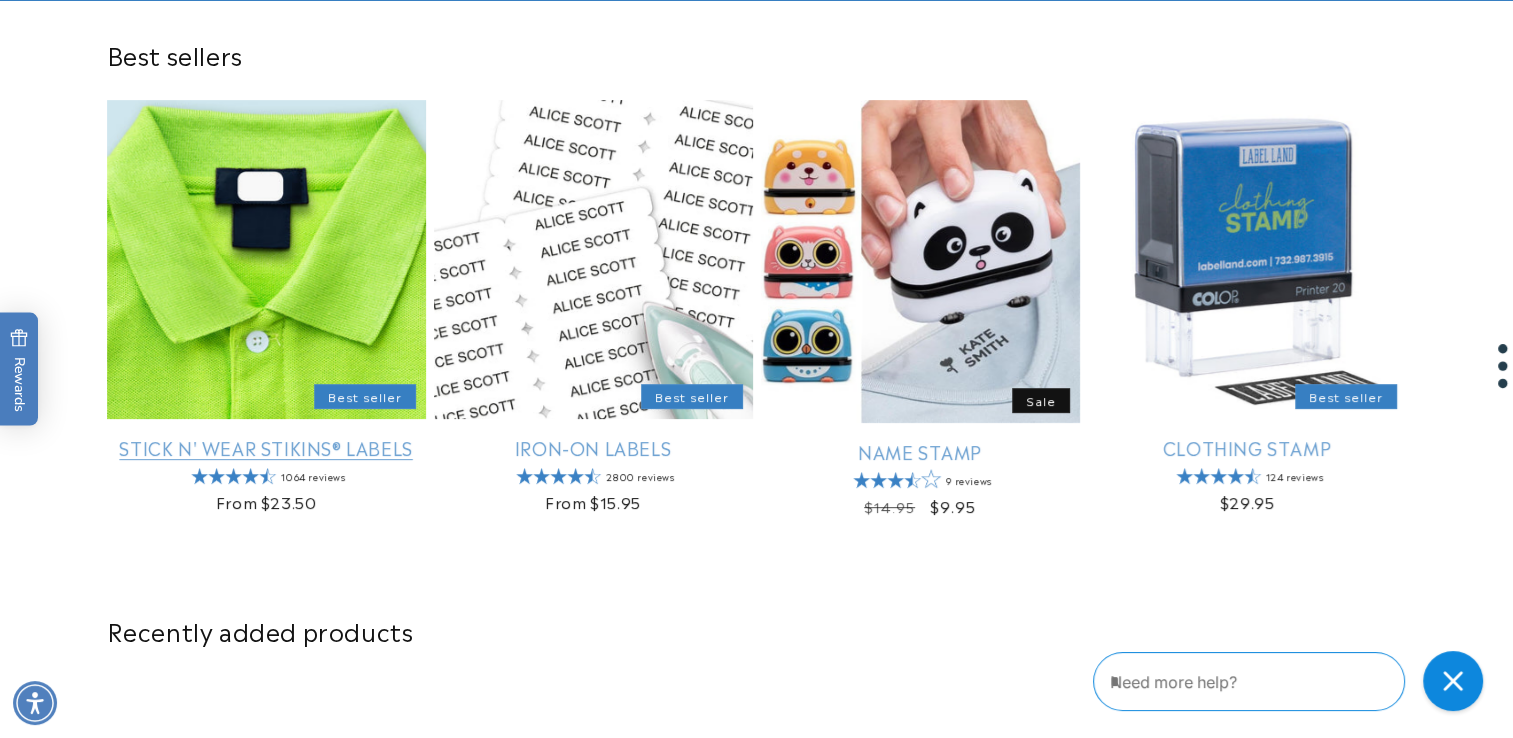 click on "Stick N' Wear Stikins® Labels" at bounding box center [266, 447] 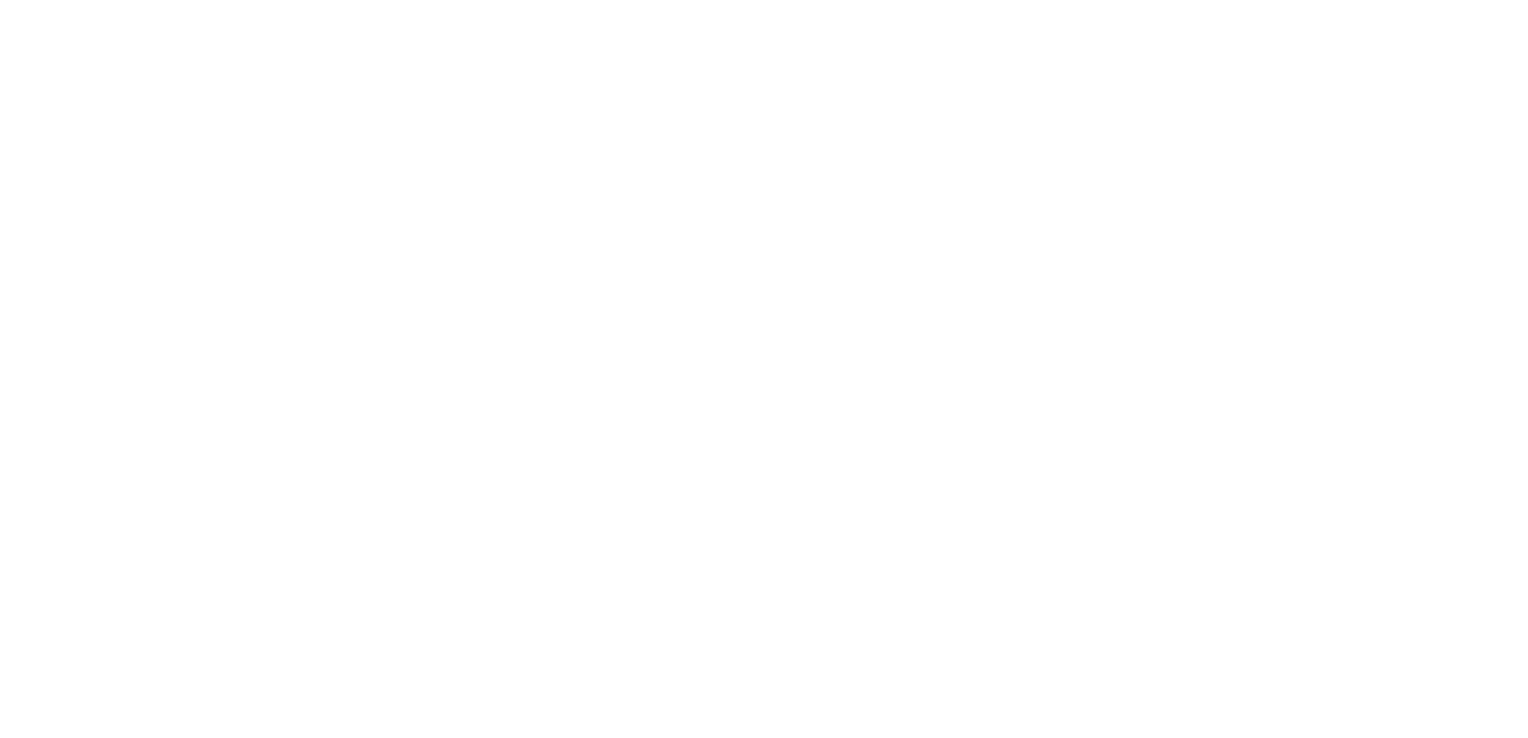 scroll, scrollTop: 0, scrollLeft: 0, axis: both 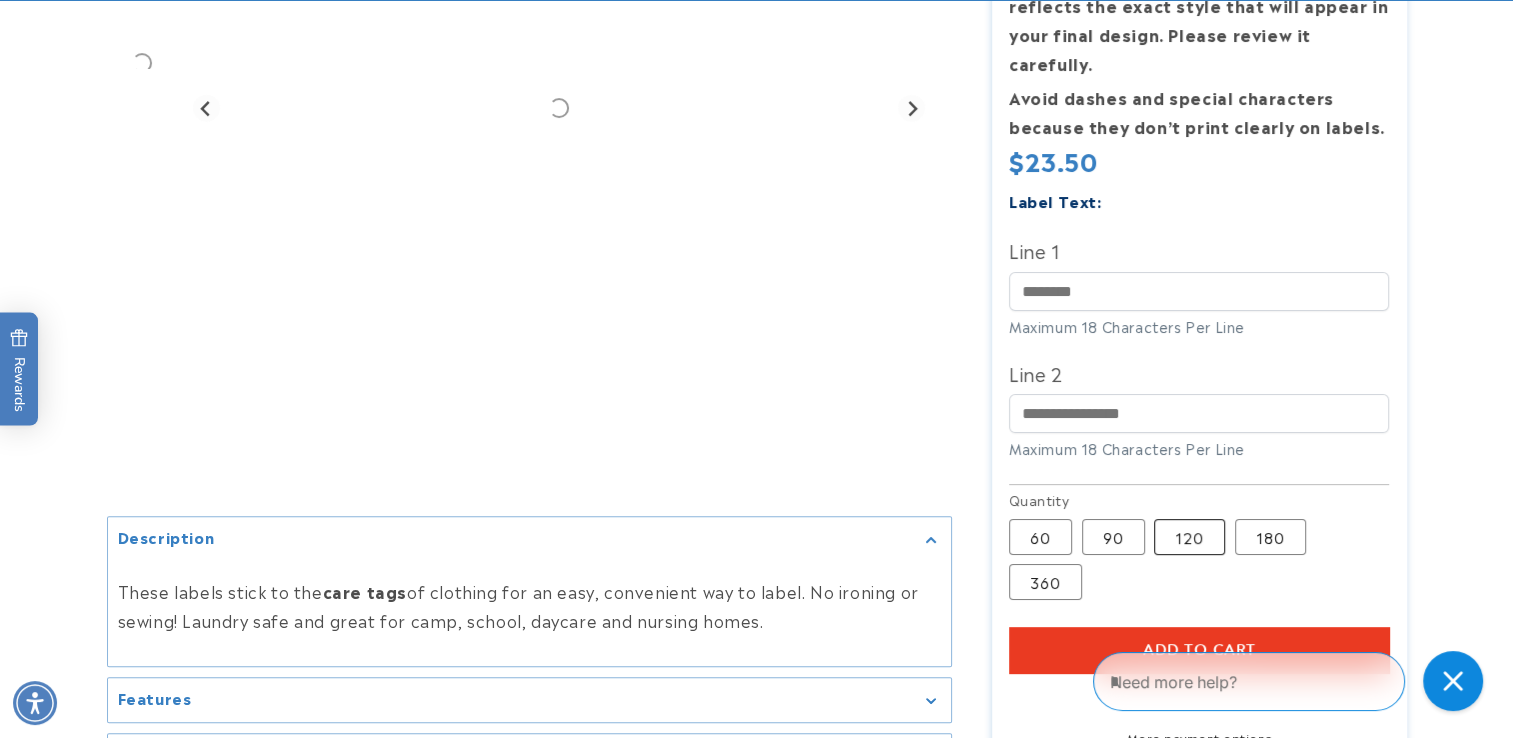 click on "120 Variant sold out or unavailable" at bounding box center (1189, 537) 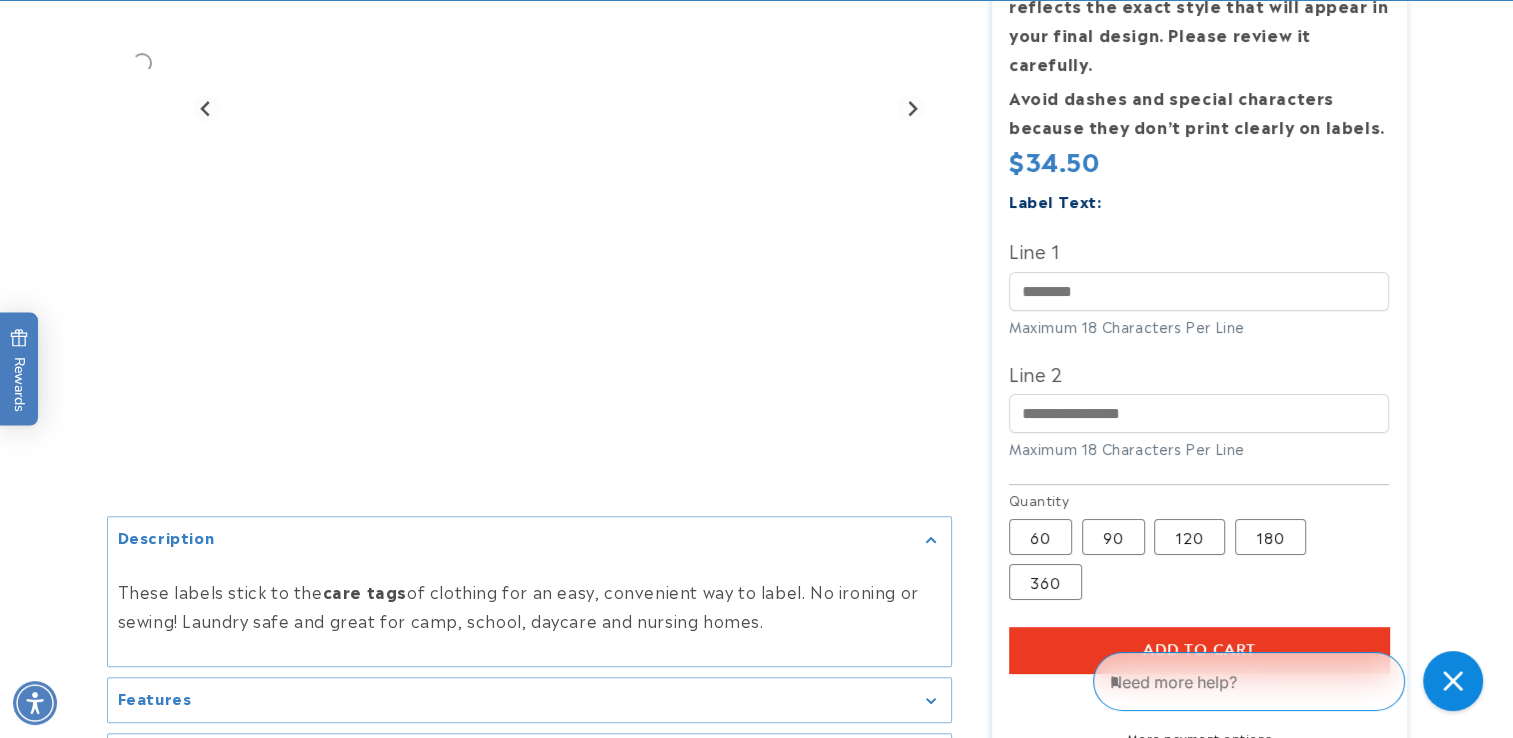 type 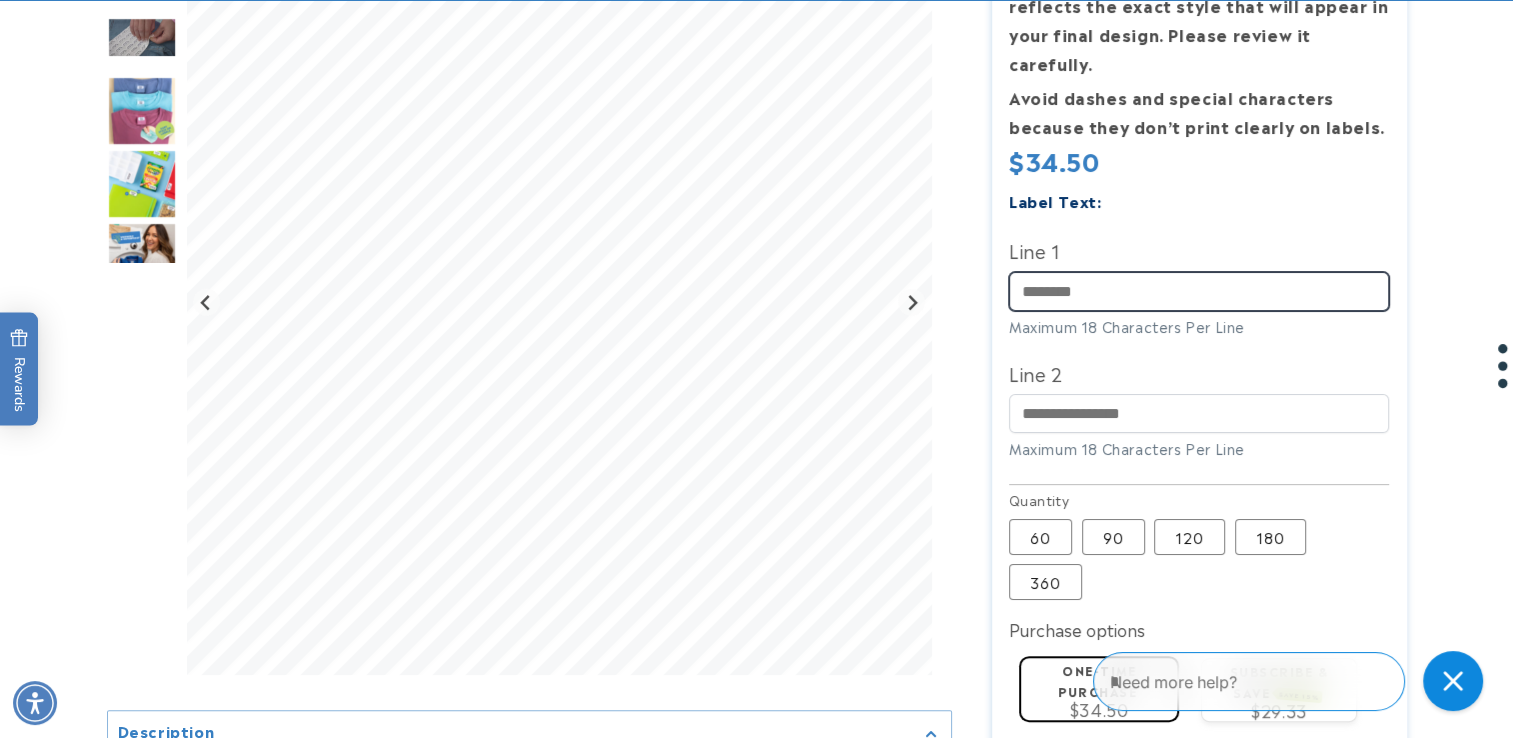 click on "Line 1" at bounding box center [1199, 291] 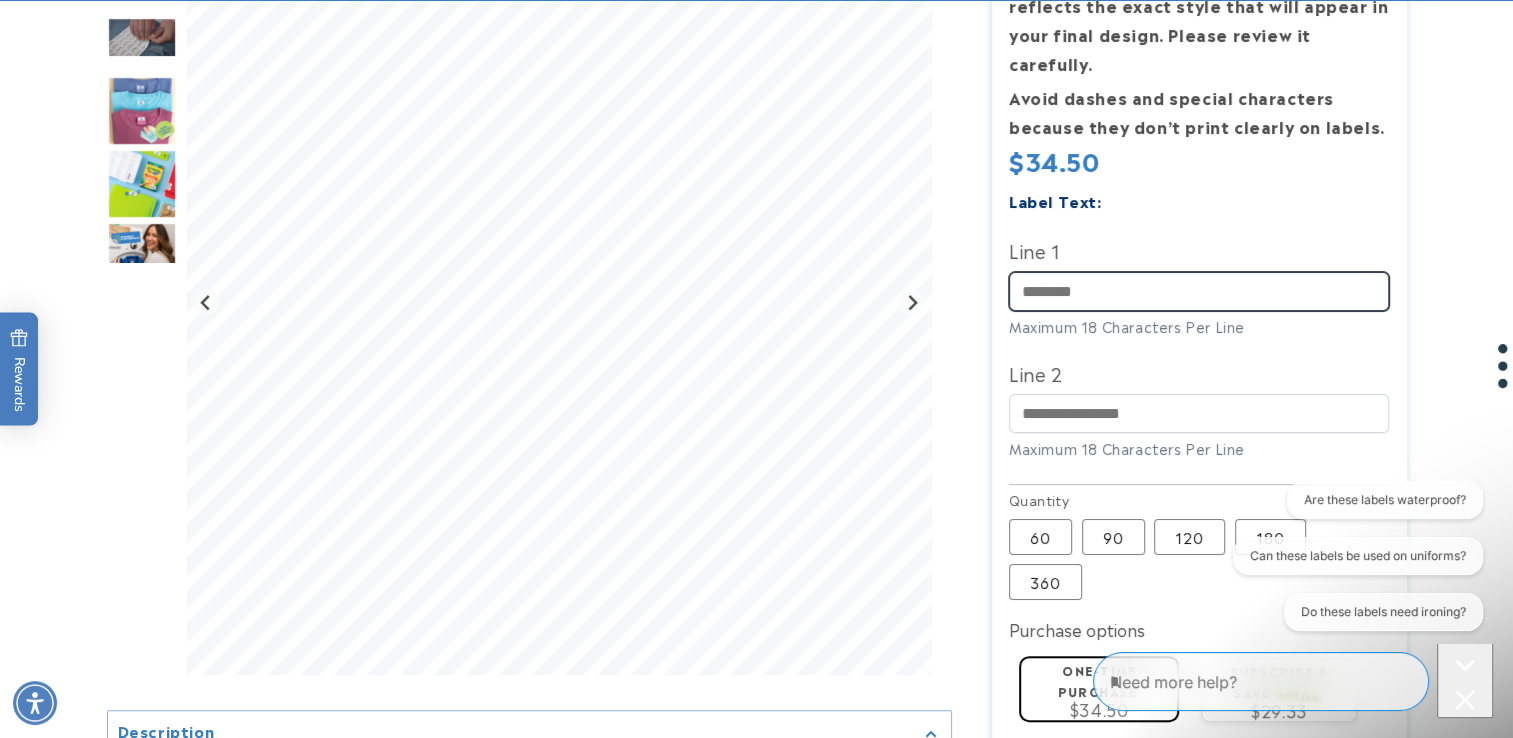 scroll, scrollTop: 0, scrollLeft: 0, axis: both 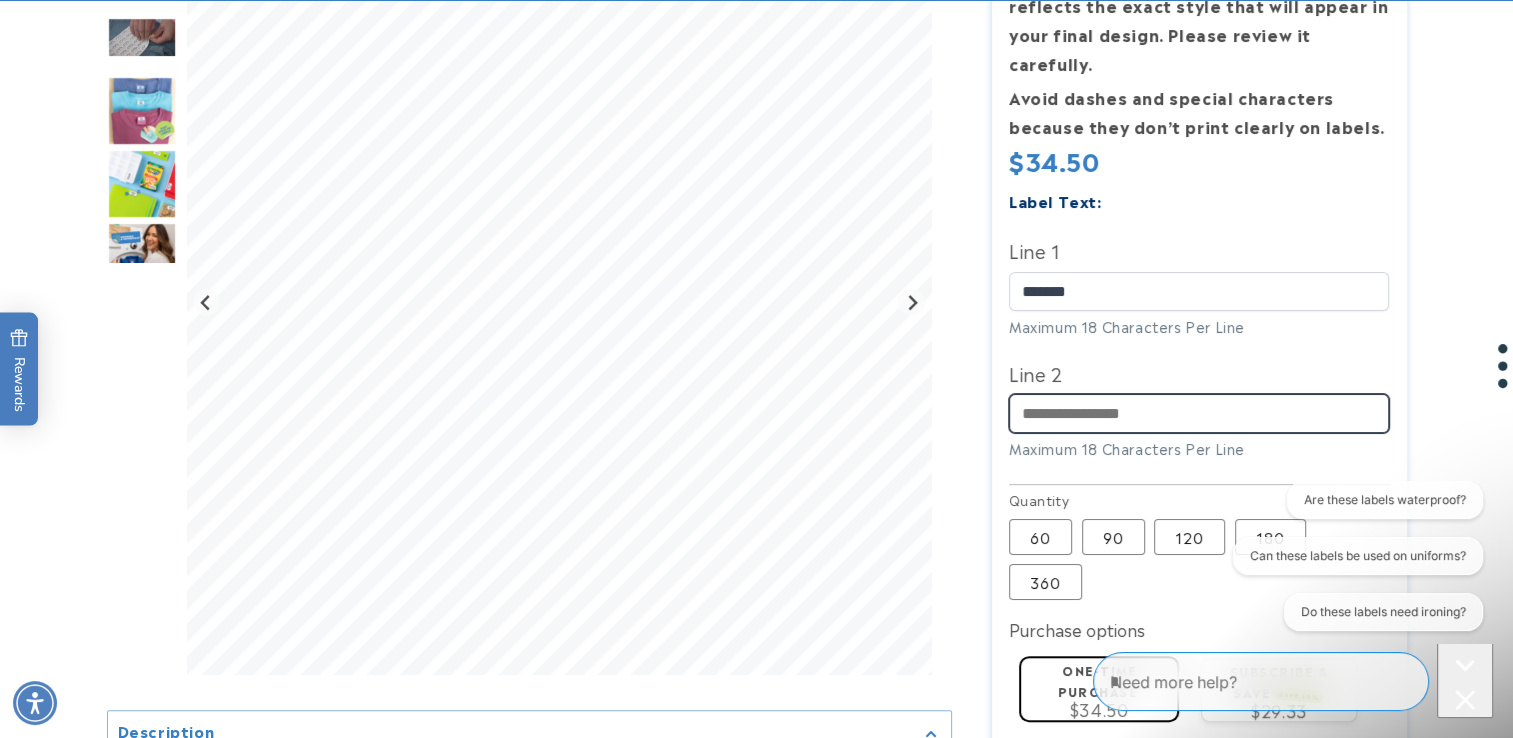 type on "**********" 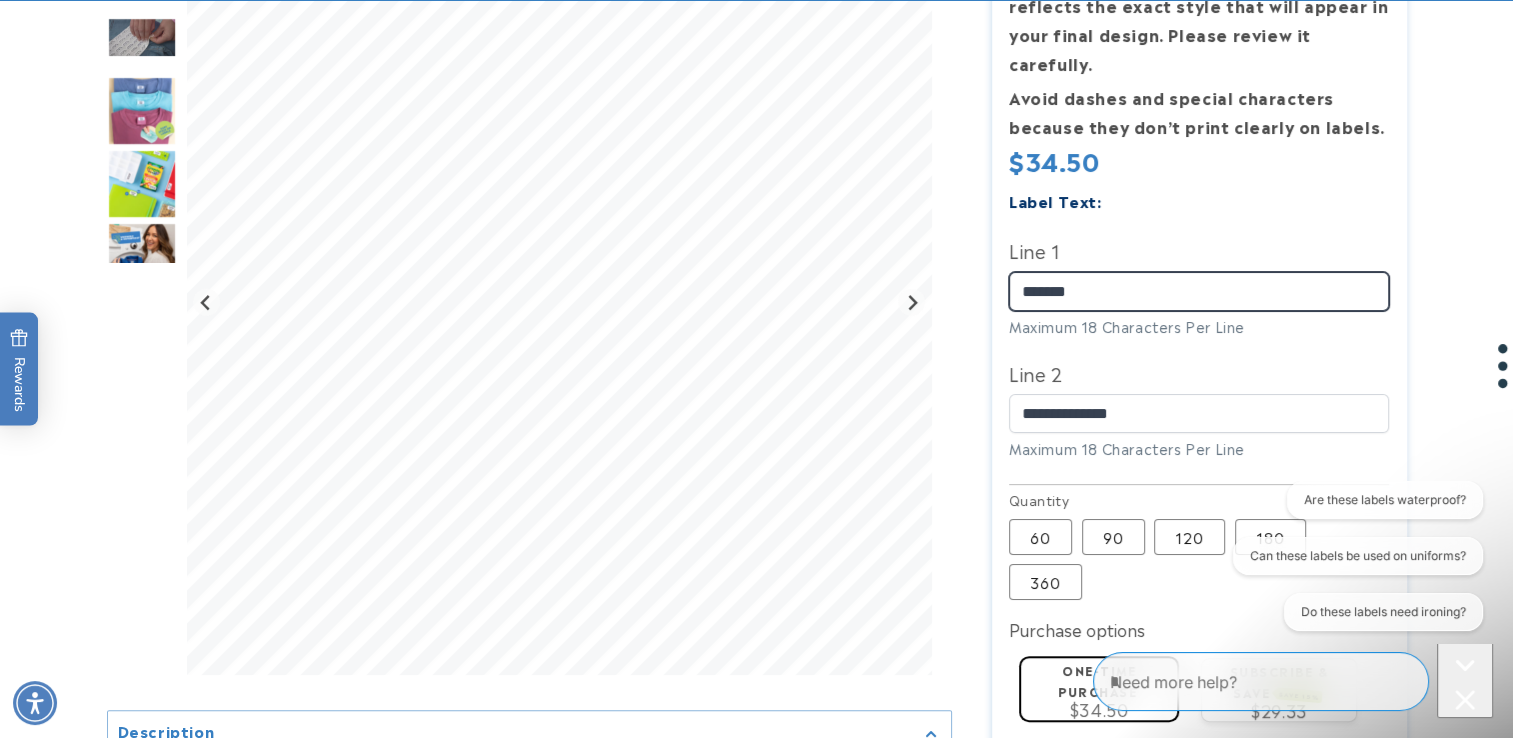 type 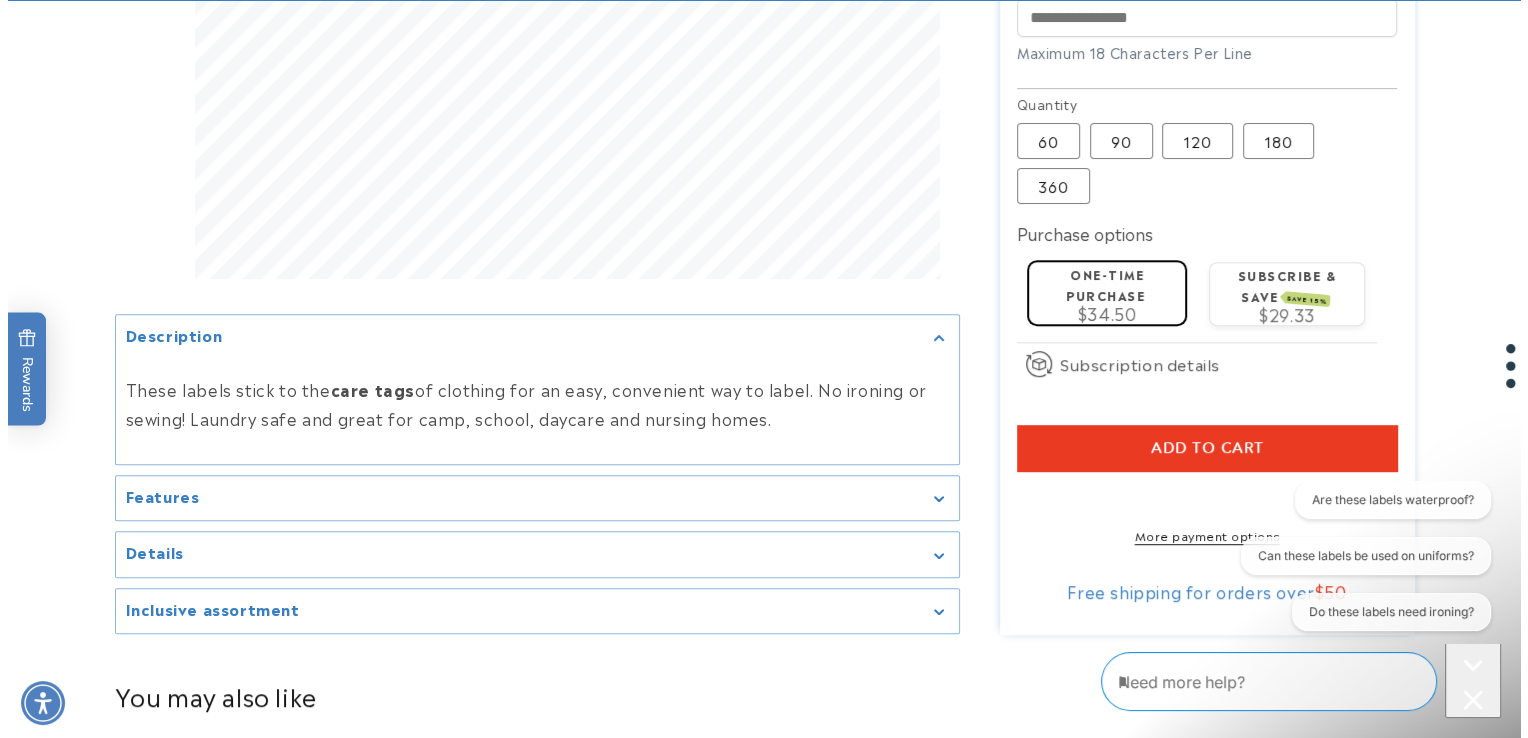 scroll, scrollTop: 900, scrollLeft: 0, axis: vertical 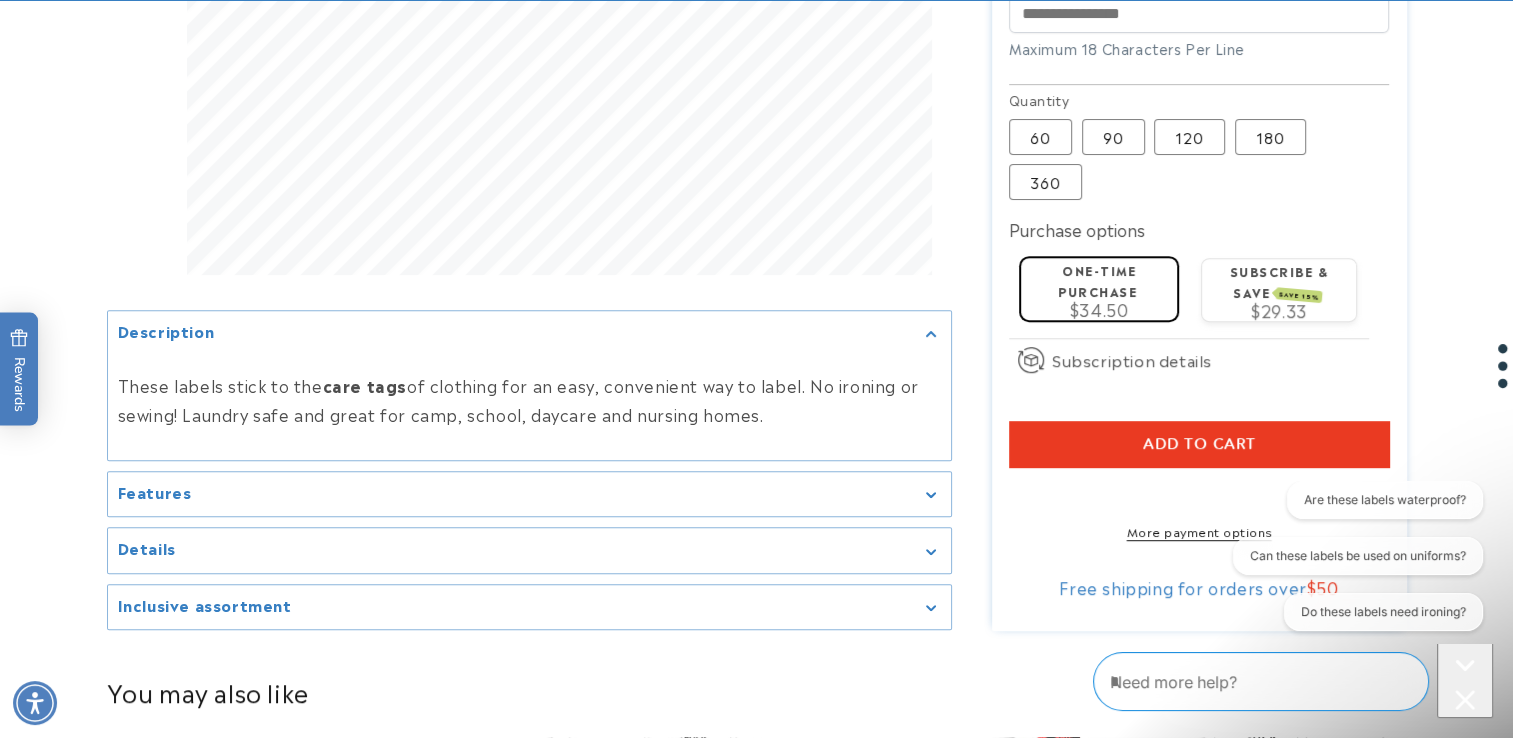 click at bounding box center (1011, 491) 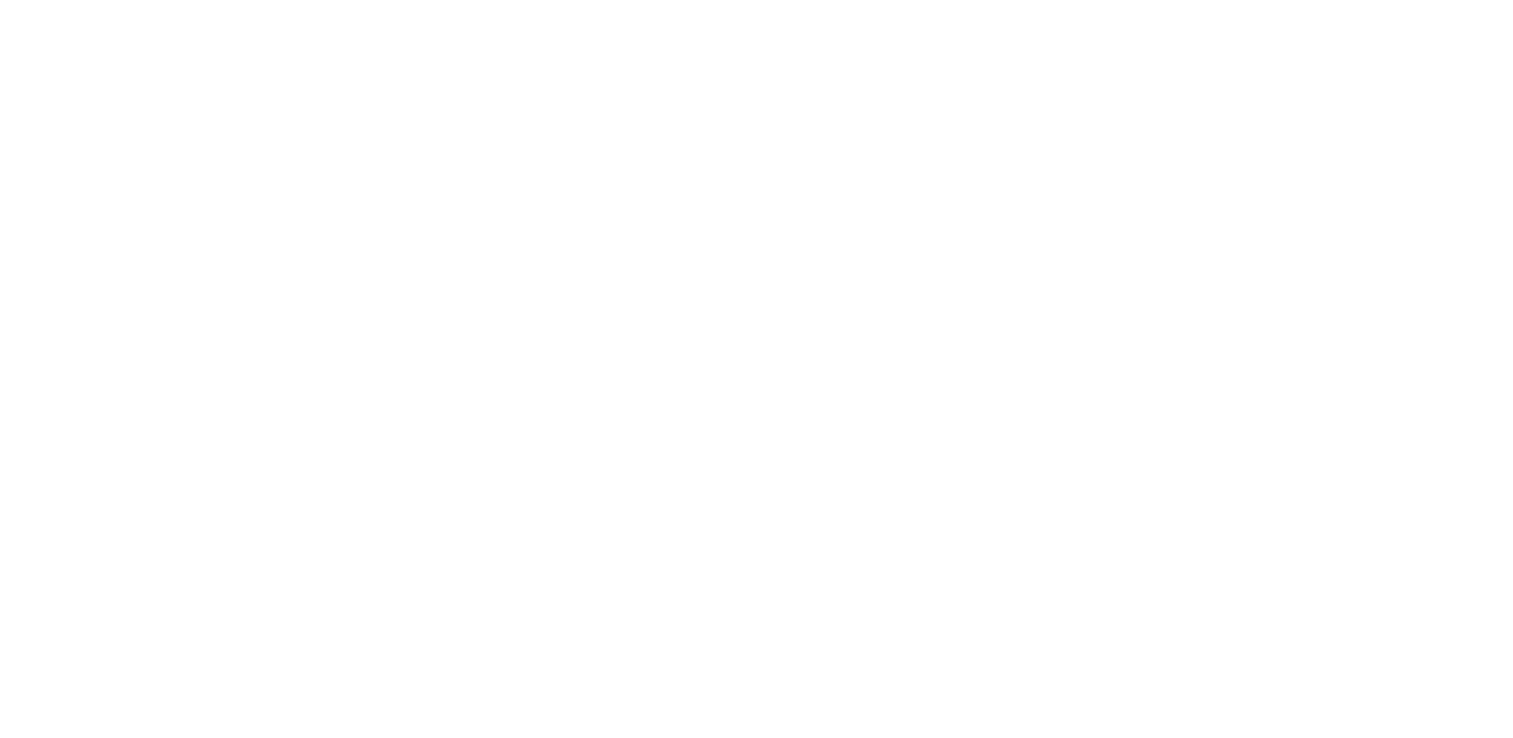scroll, scrollTop: 900, scrollLeft: 0, axis: vertical 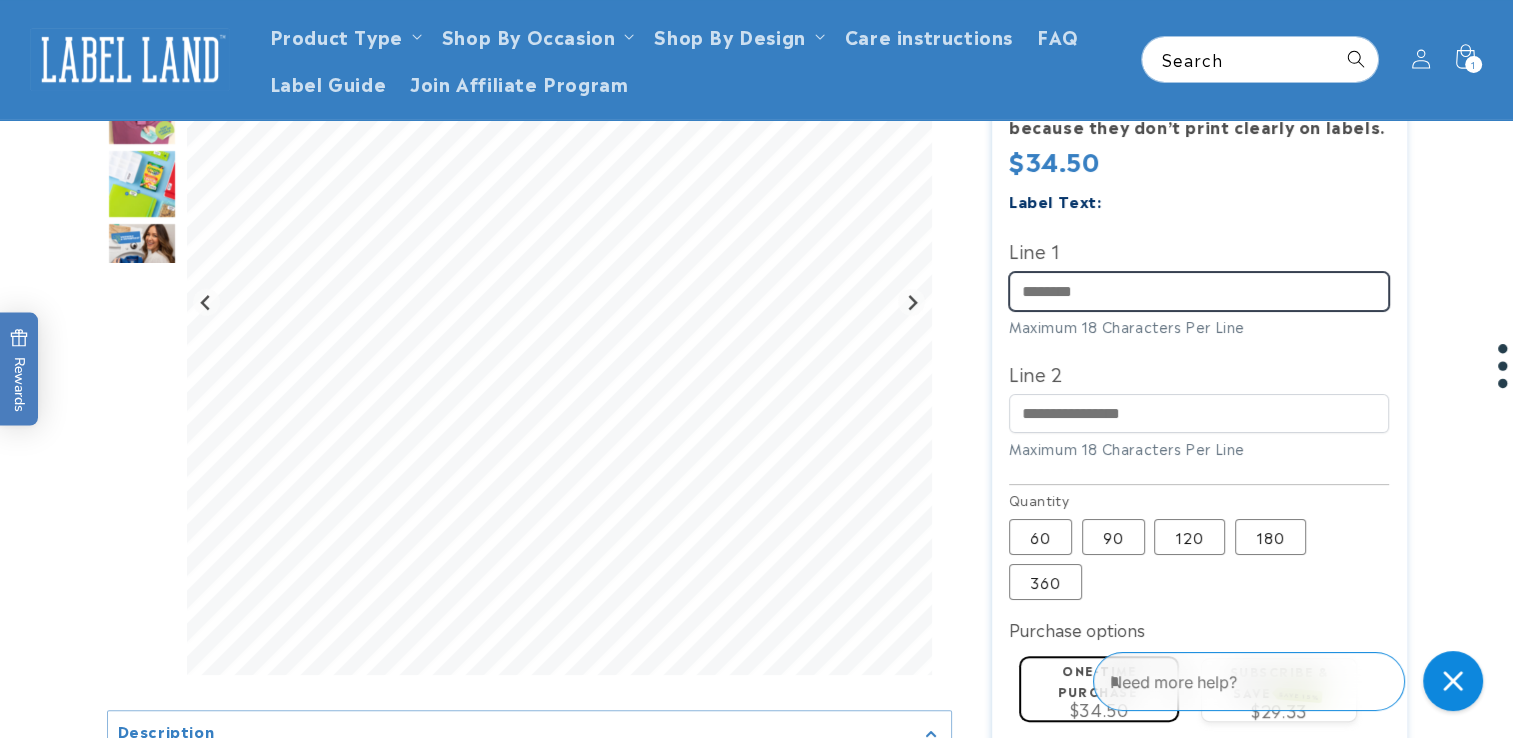 click on "Line 1" at bounding box center (1199, 291) 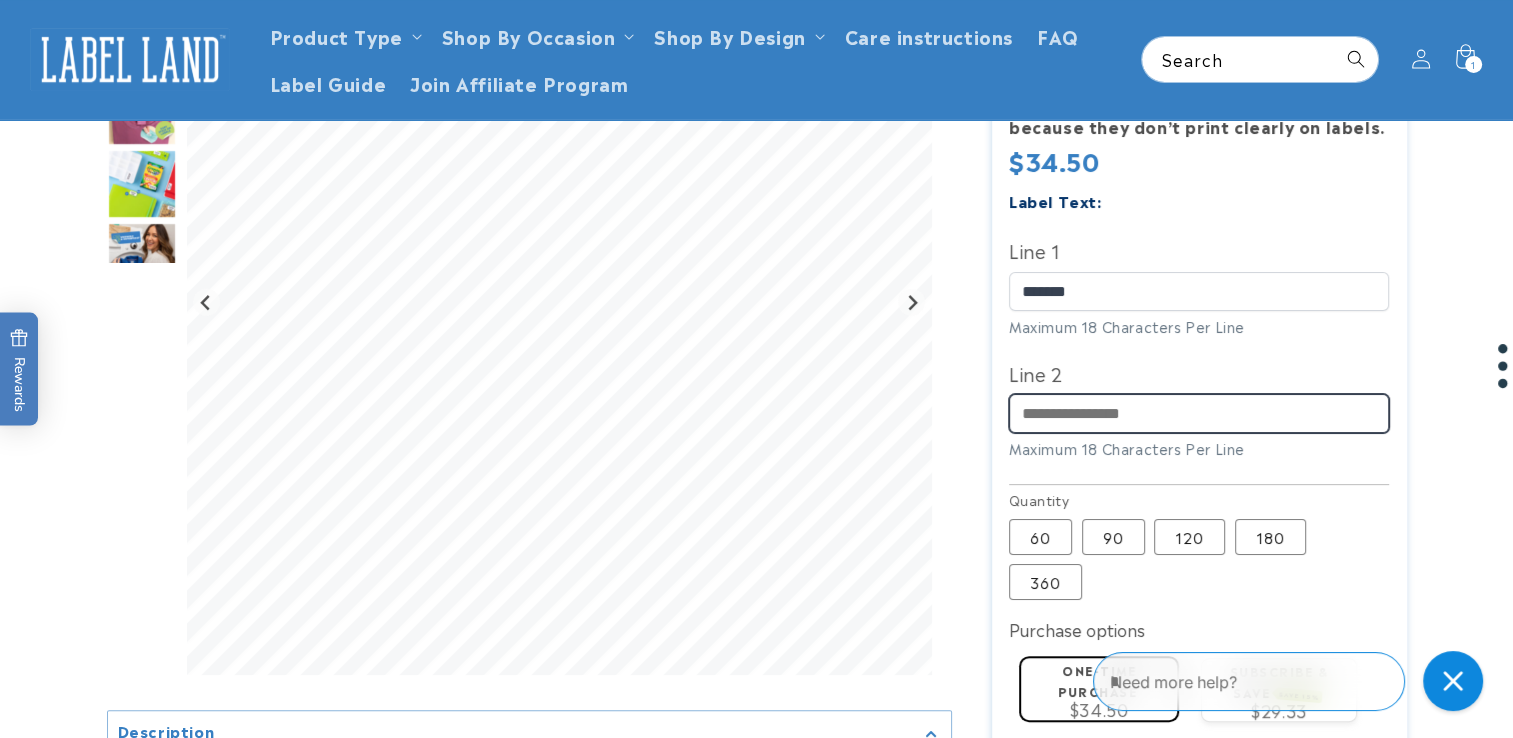 click on "Line 2" at bounding box center (1199, 413) 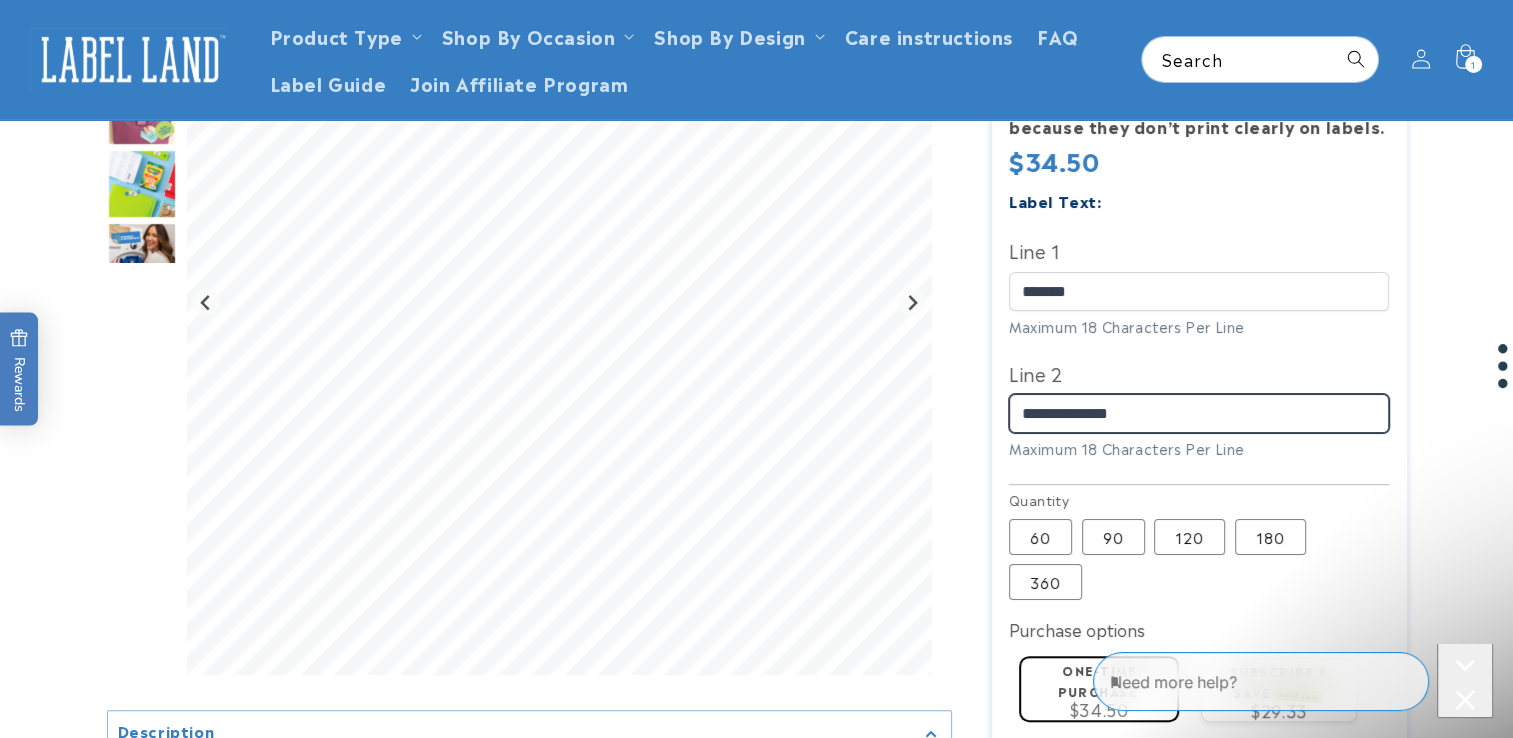 scroll, scrollTop: 0, scrollLeft: 0, axis: both 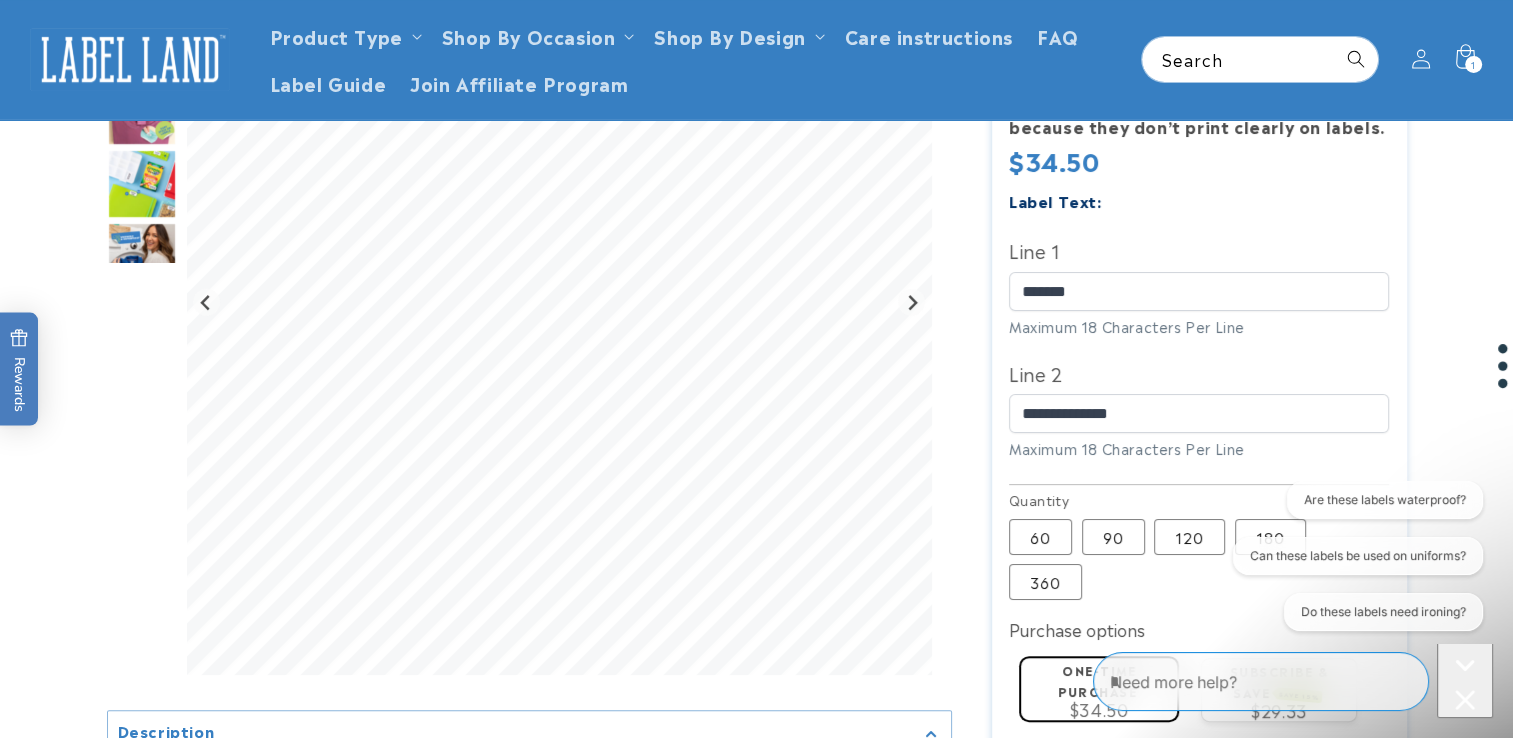 click at bounding box center (757, 364) 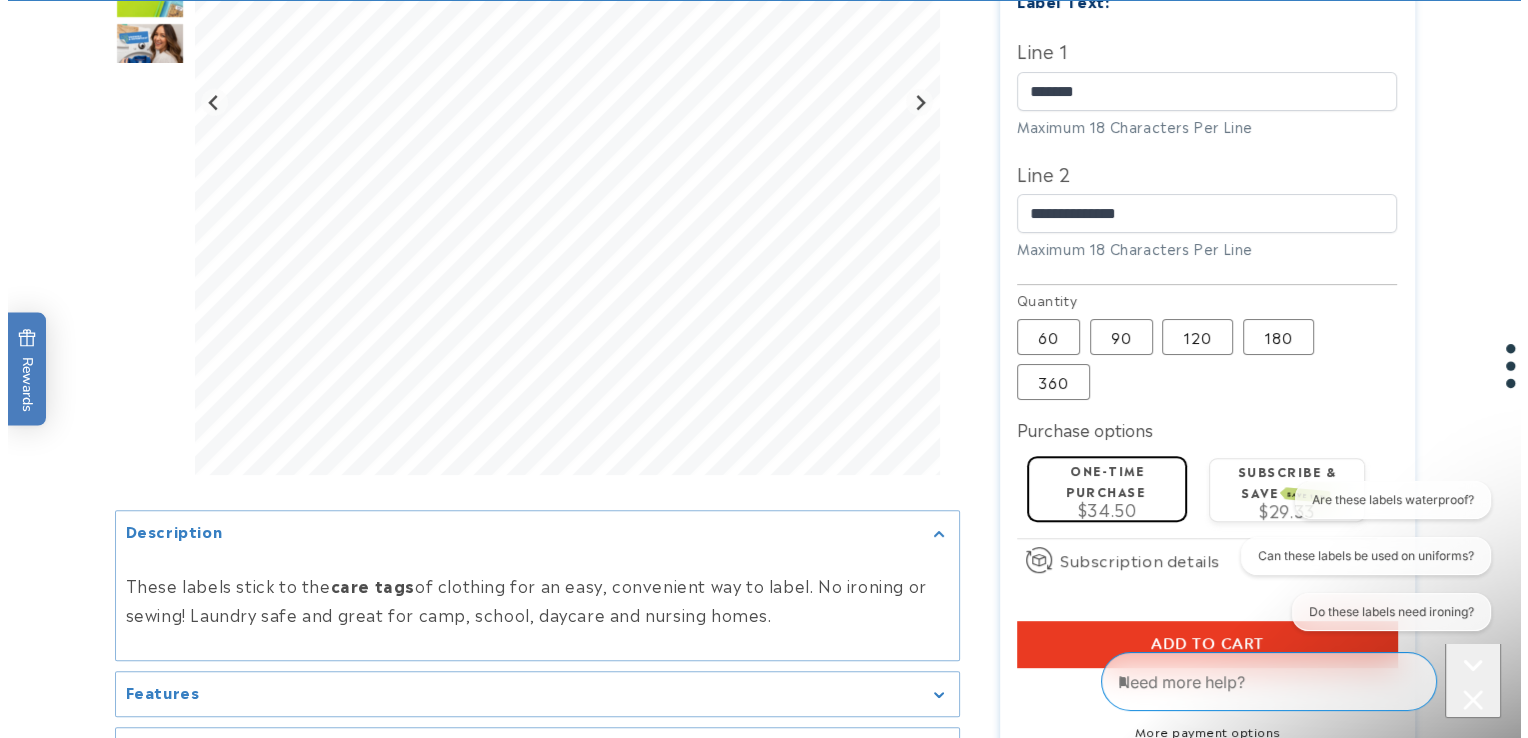 scroll, scrollTop: 900, scrollLeft: 0, axis: vertical 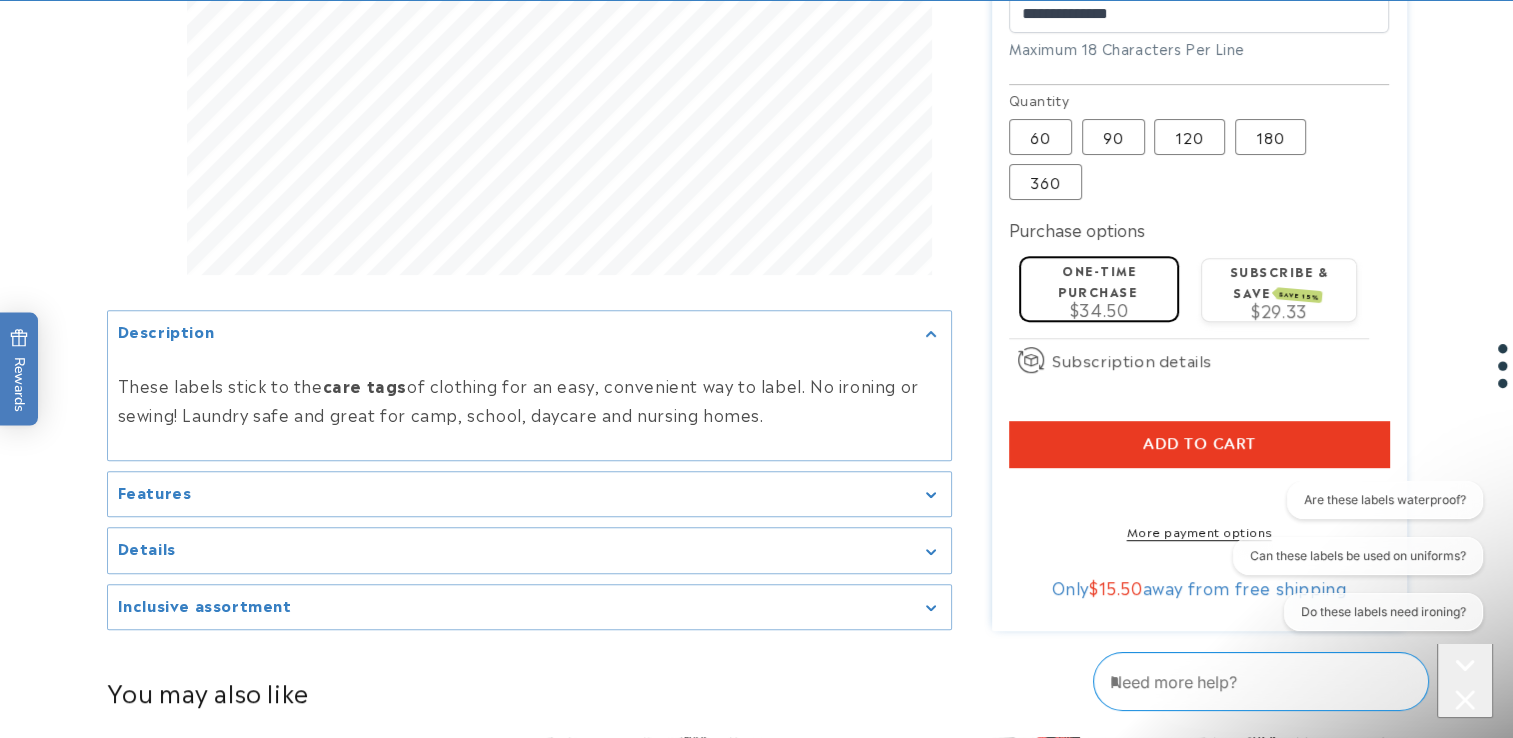 click on "Add to cart" at bounding box center [1199, 444] 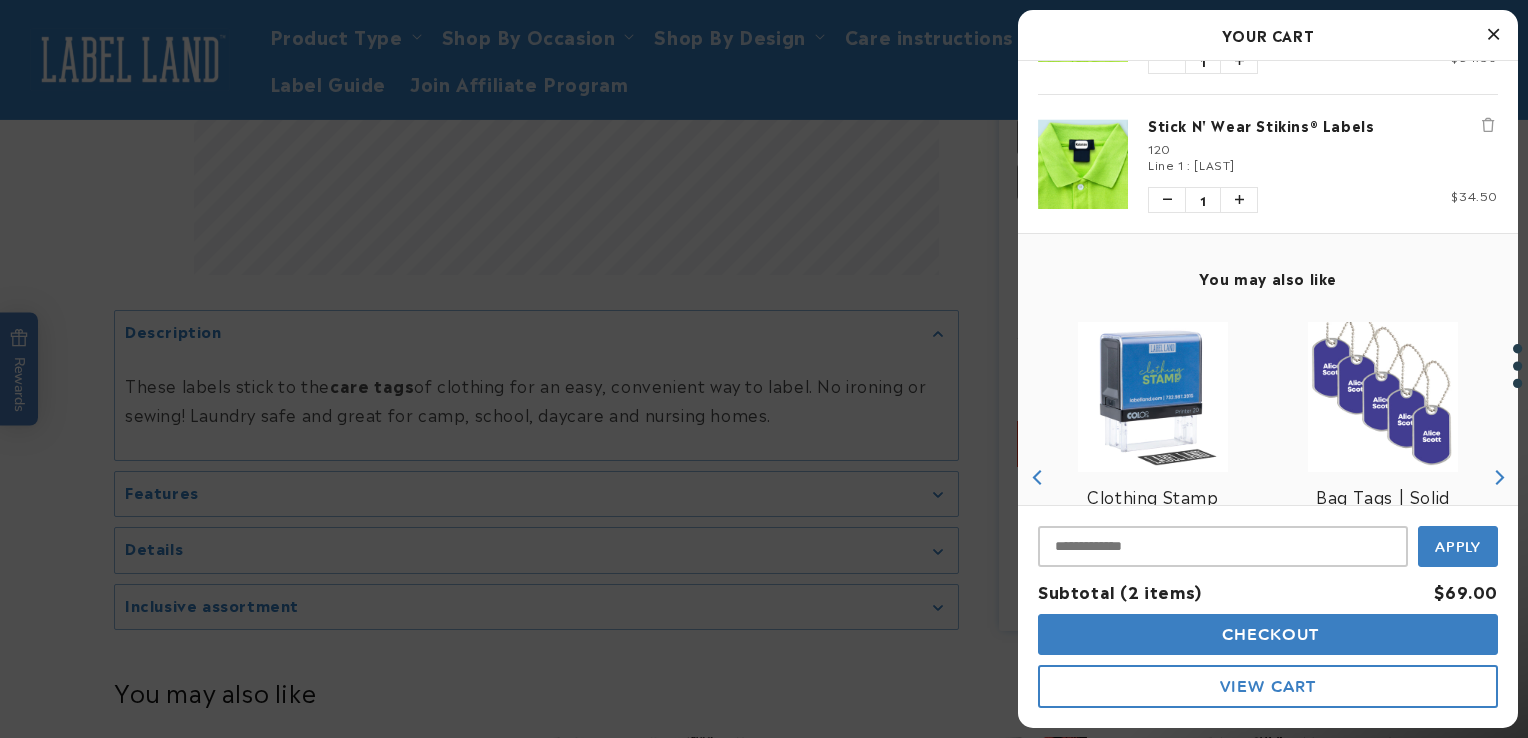 scroll, scrollTop: 0, scrollLeft: 0, axis: both 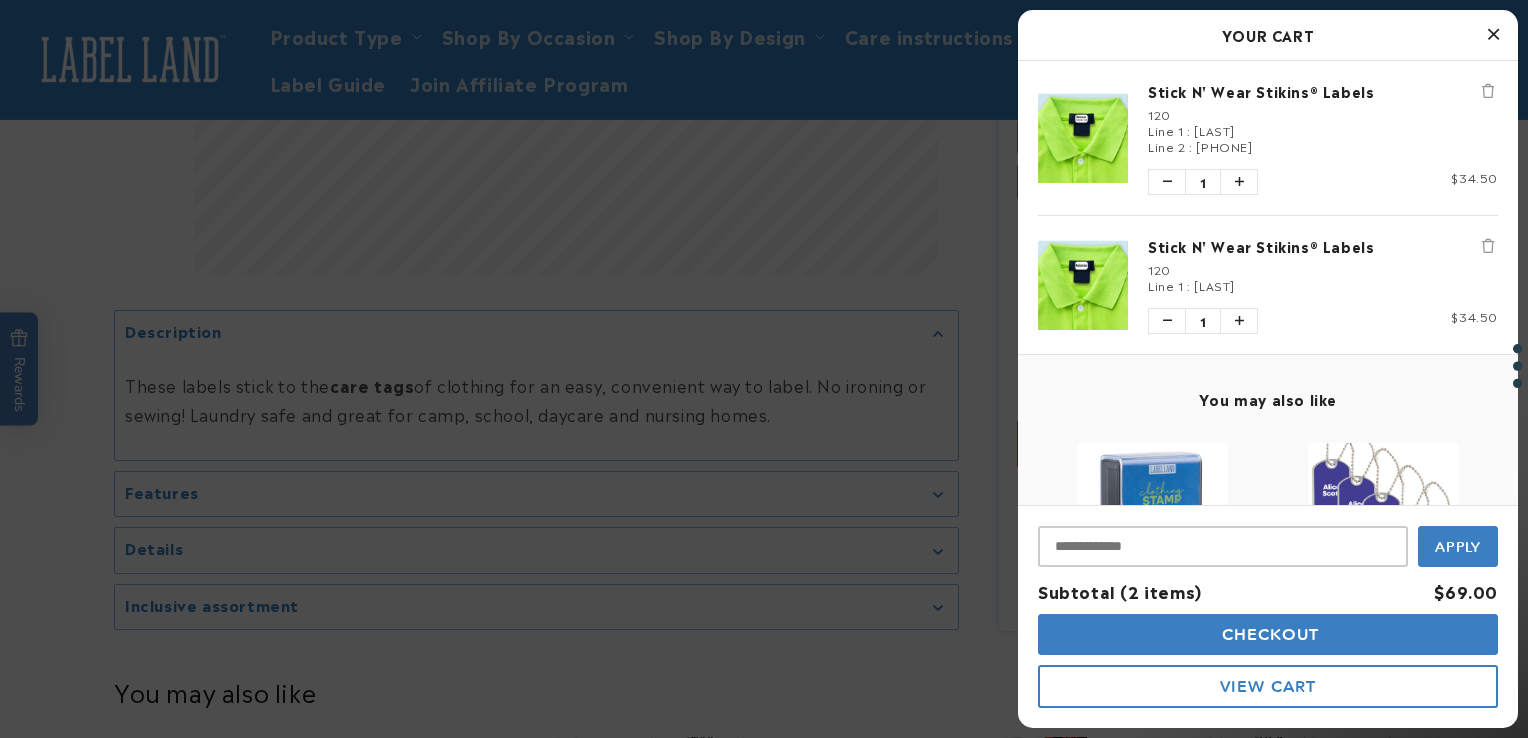 click on "[PHONE]" at bounding box center (1224, 146) 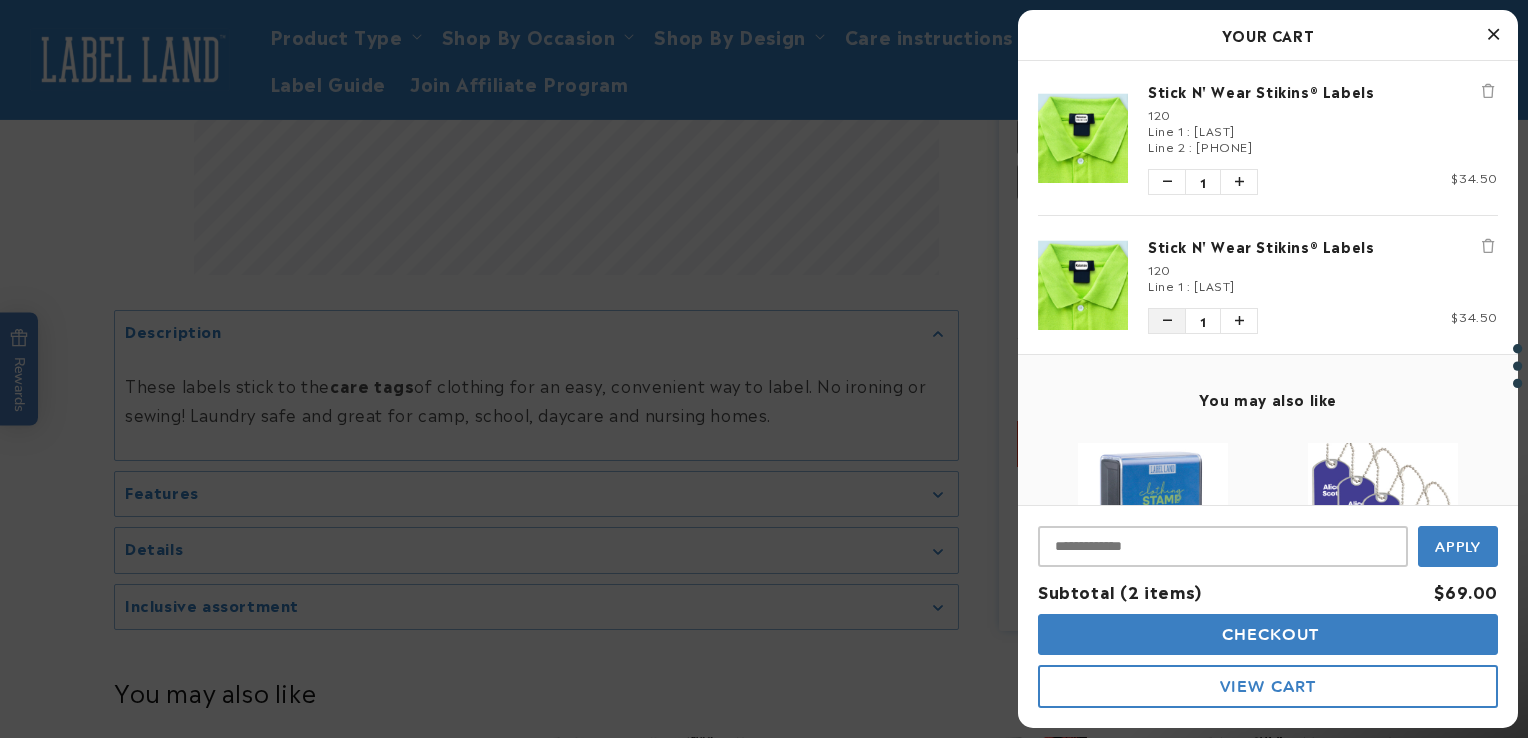 click at bounding box center [1167, 321] 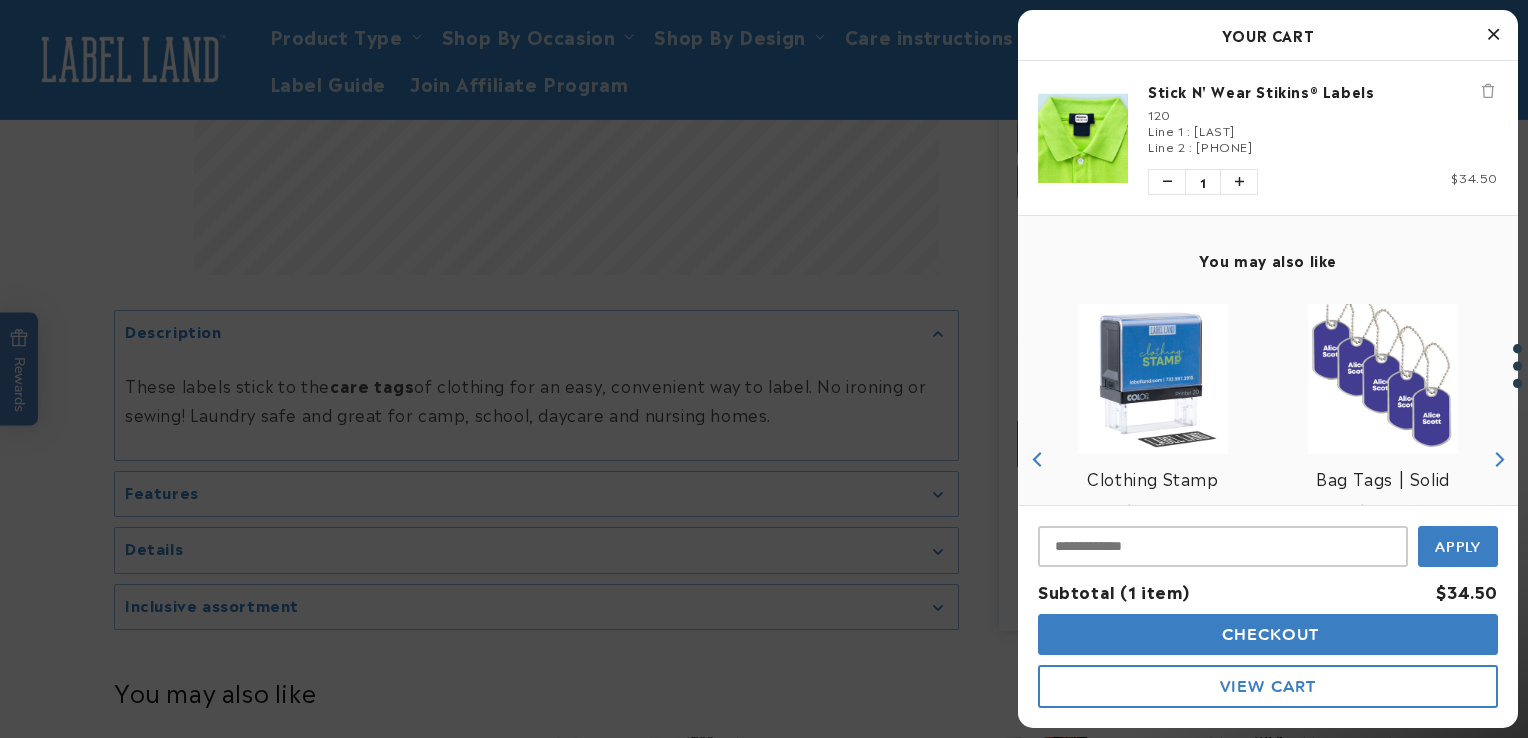 click on "Checkout" at bounding box center (1268, 634) 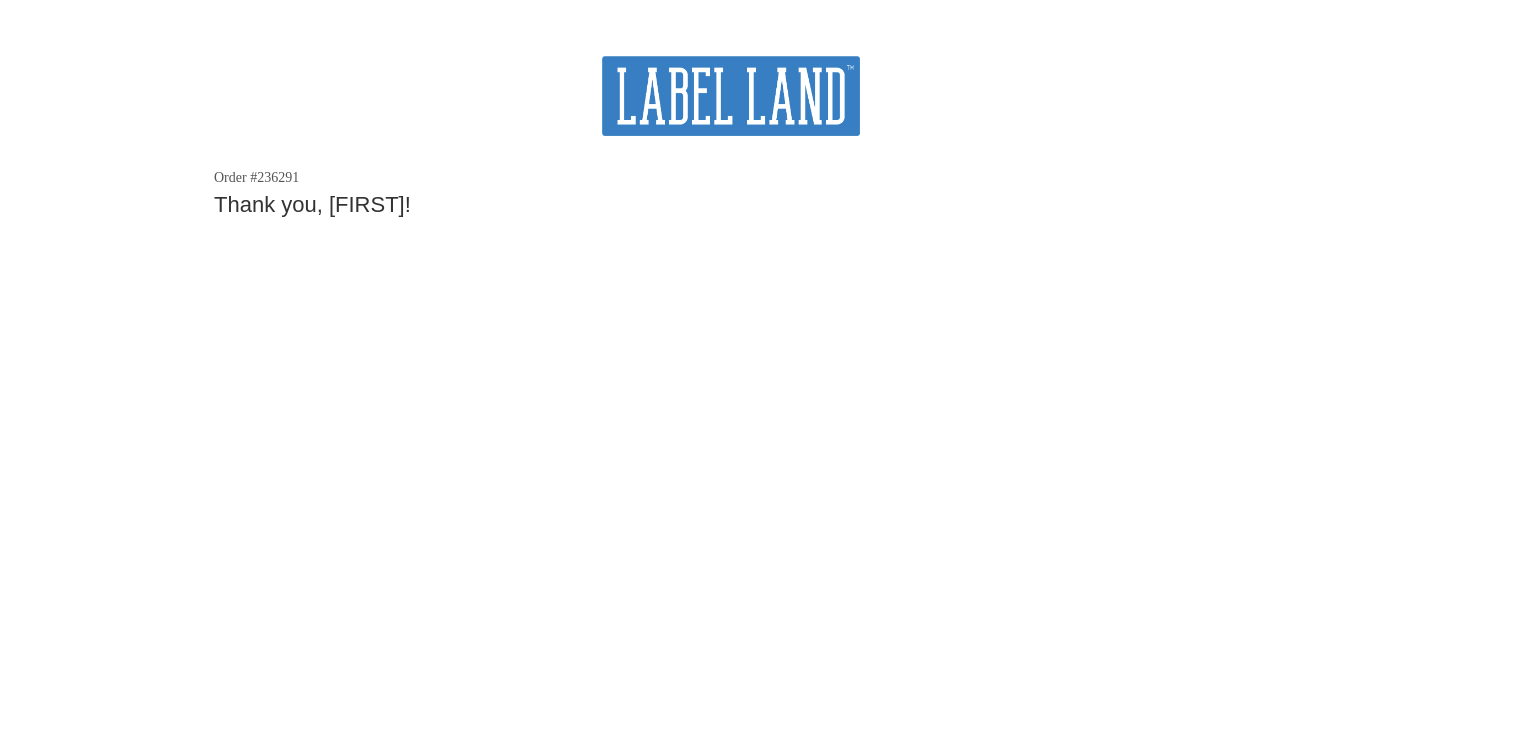 scroll, scrollTop: 0, scrollLeft: 0, axis: both 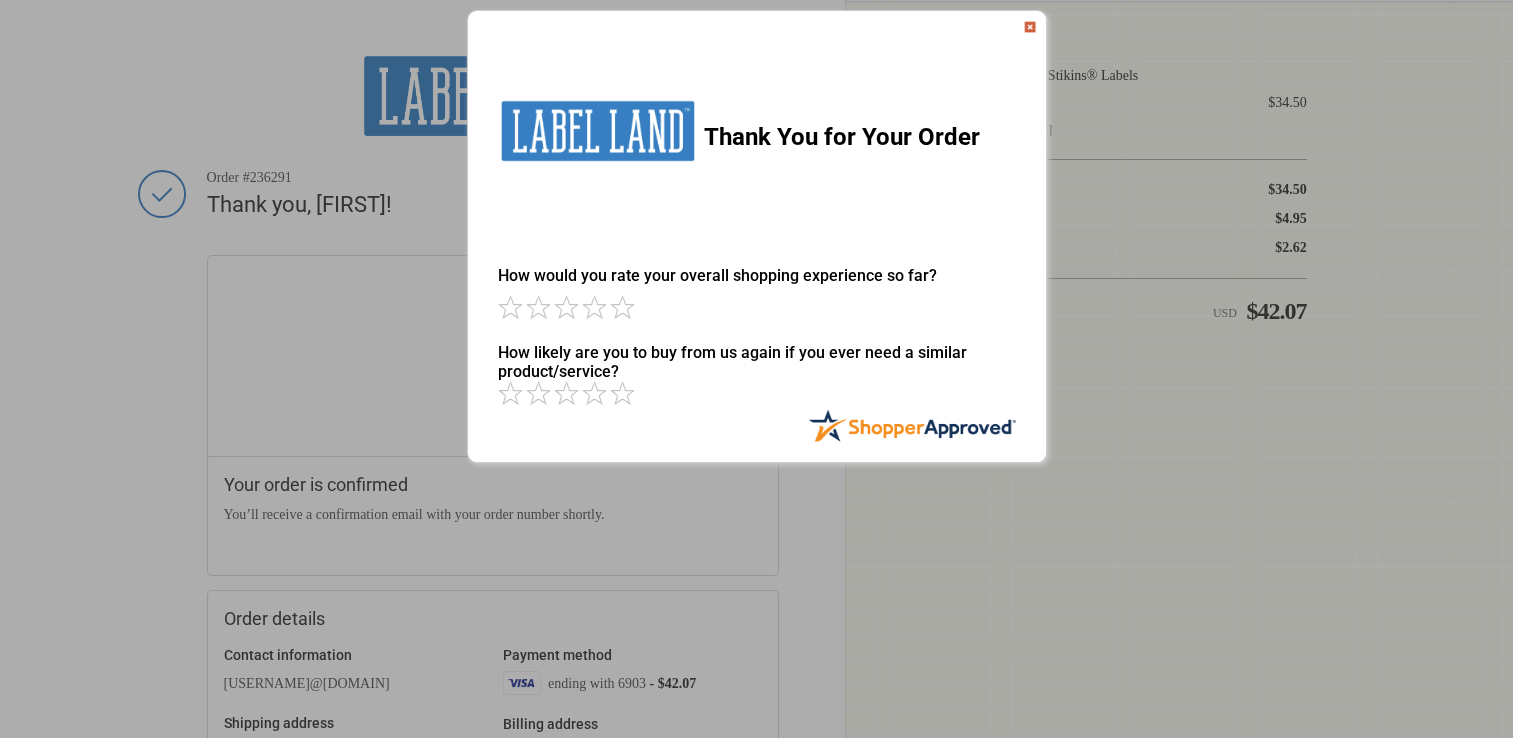 click at bounding box center (1030, 27) 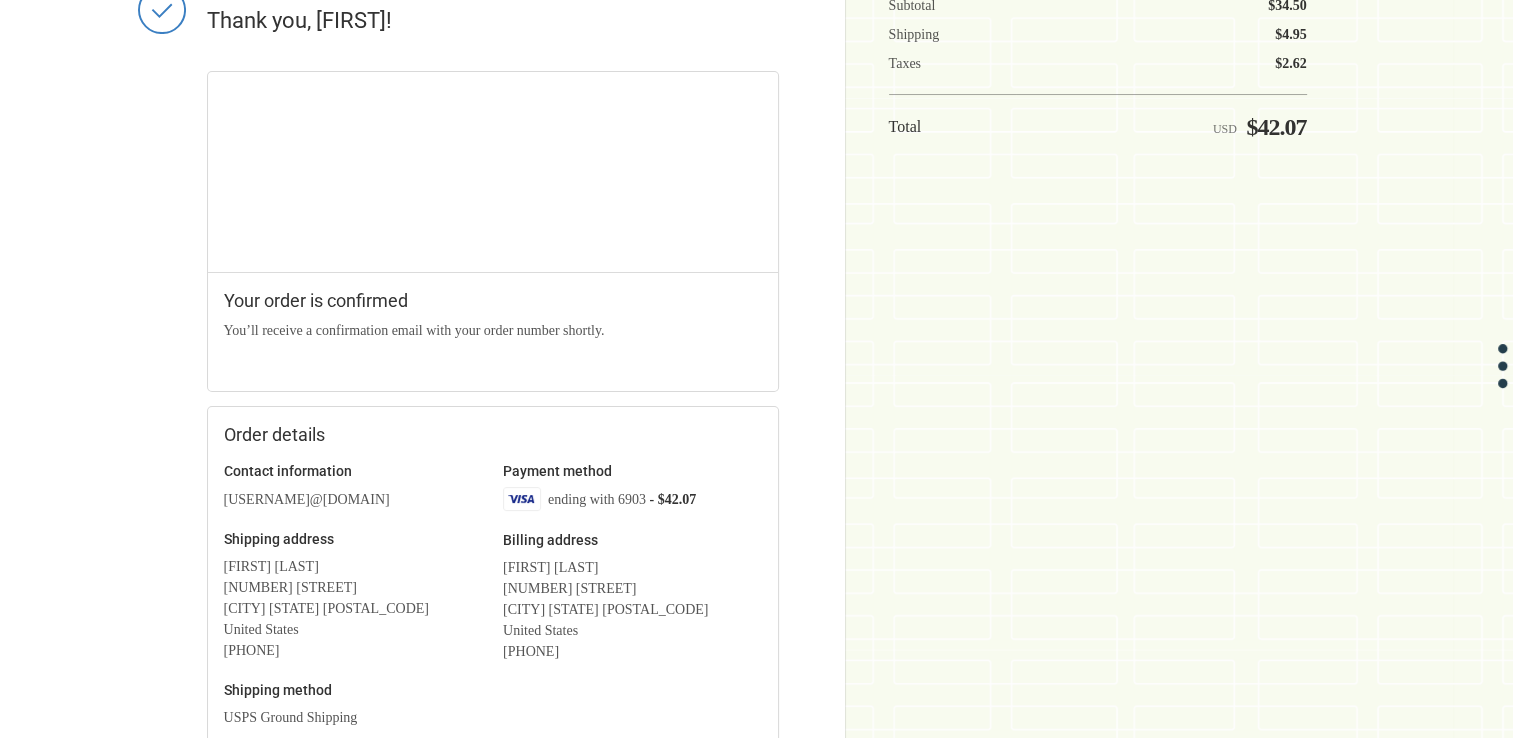 scroll, scrollTop: 100, scrollLeft: 0, axis: vertical 